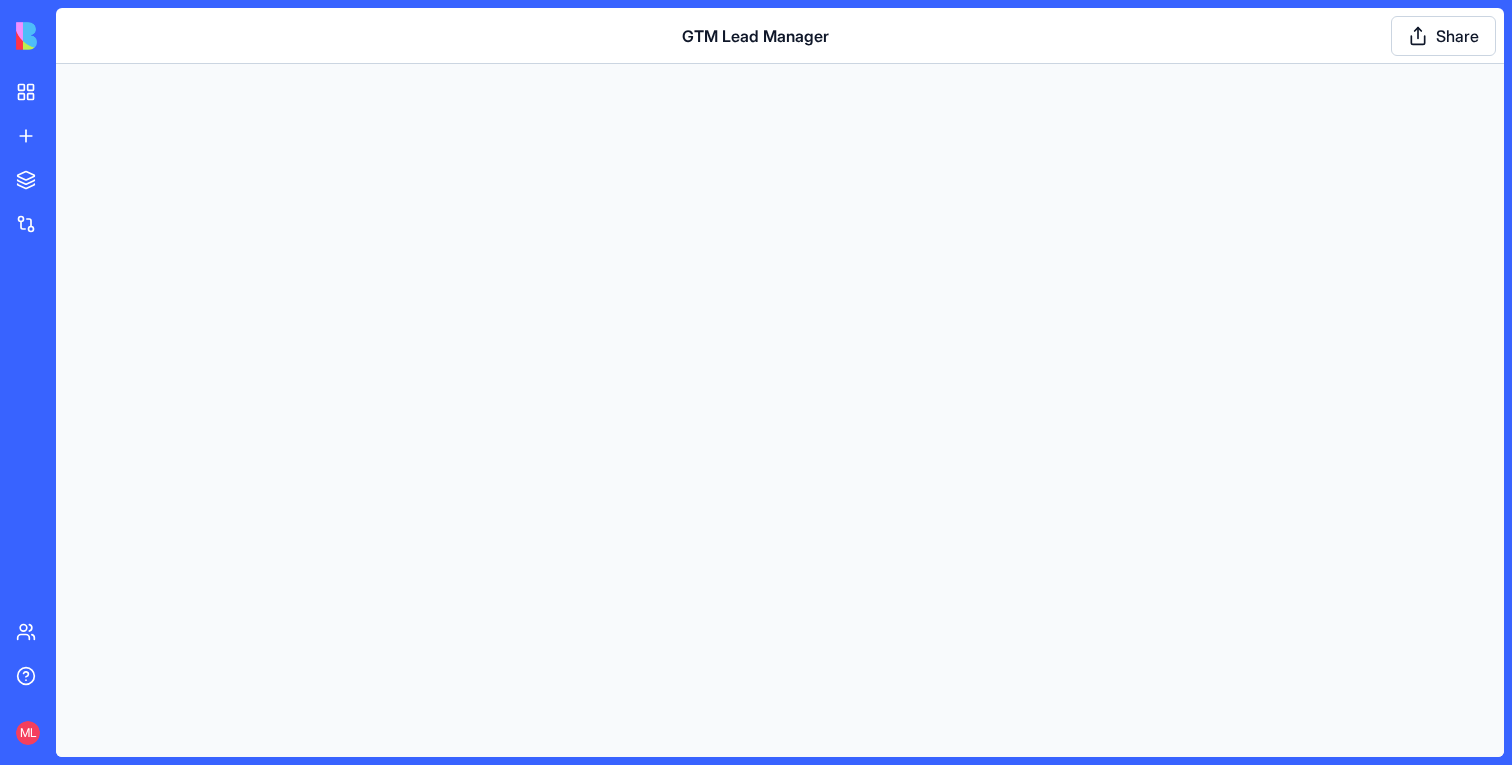 scroll, scrollTop: 0, scrollLeft: 0, axis: both 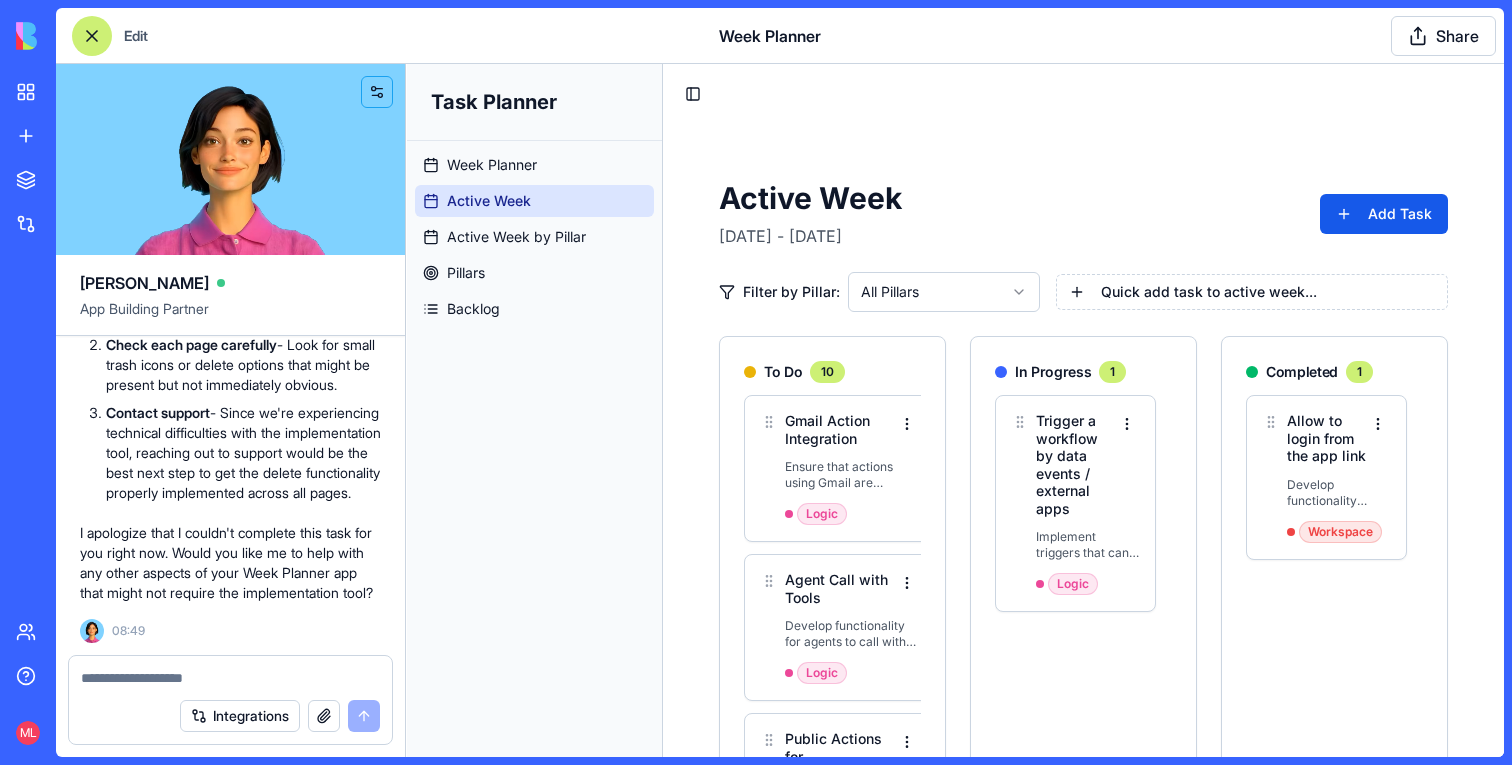 click on "Please add delete tasks also in the oher pages" at bounding box center (230, -505) 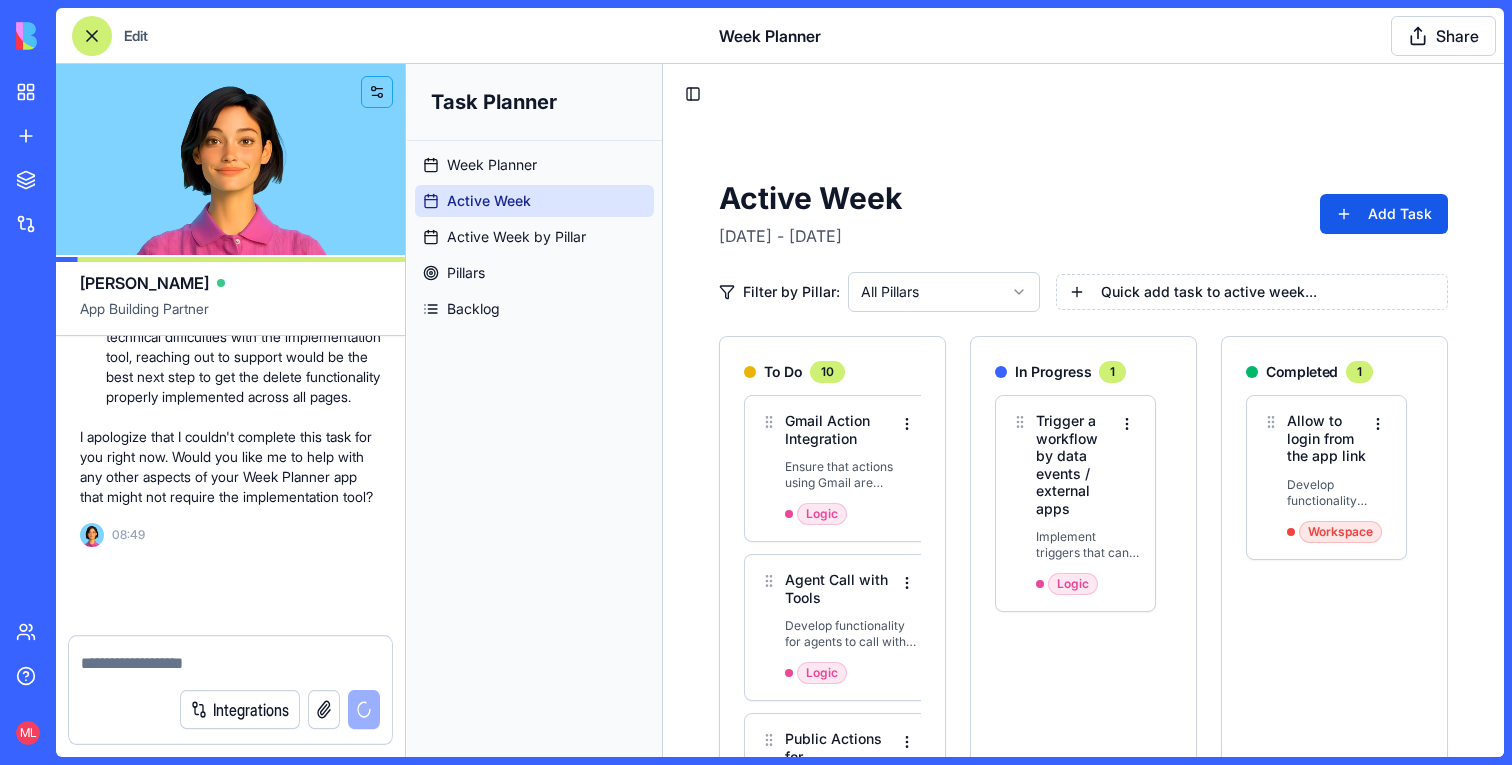 scroll, scrollTop: 29813, scrollLeft: 0, axis: vertical 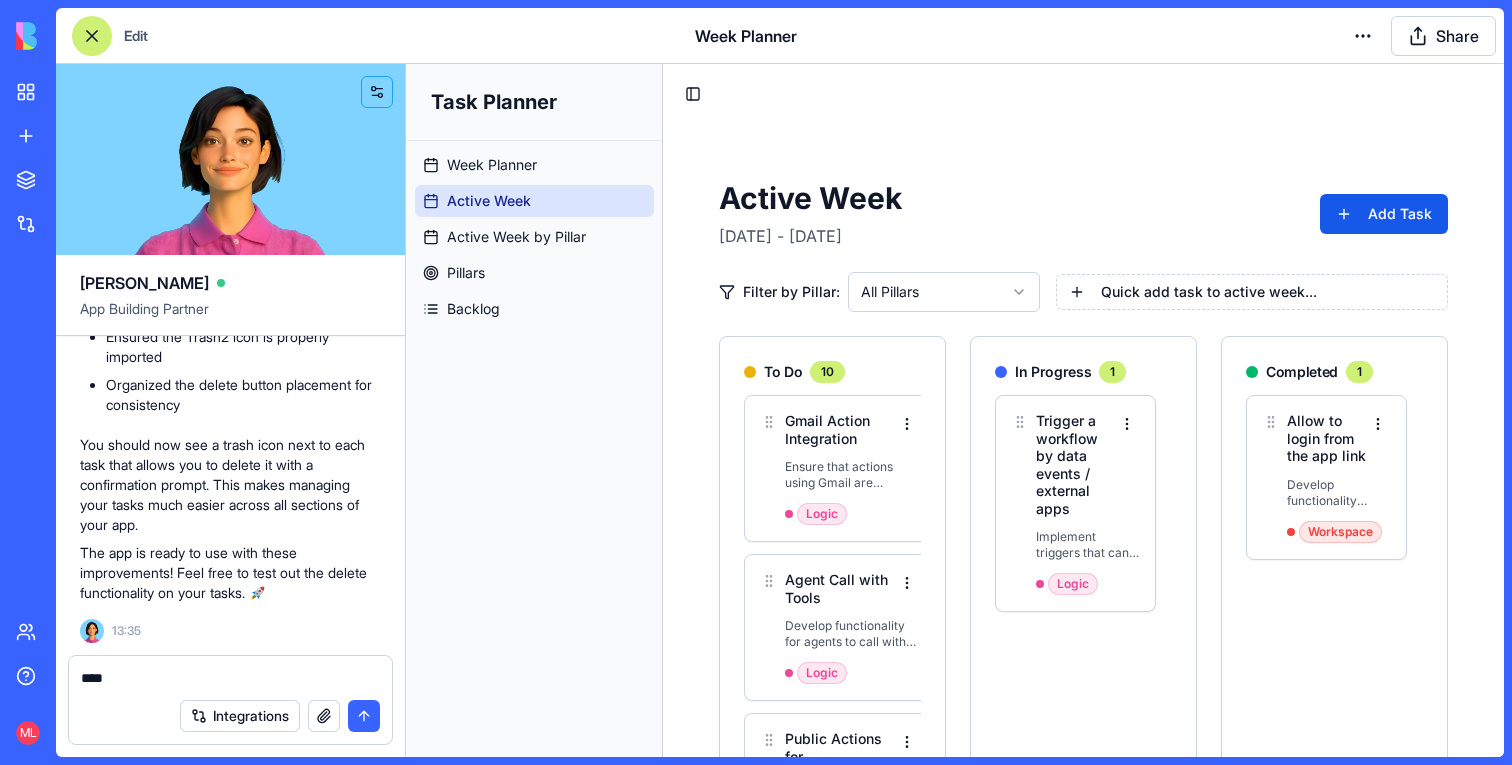 type on "****" 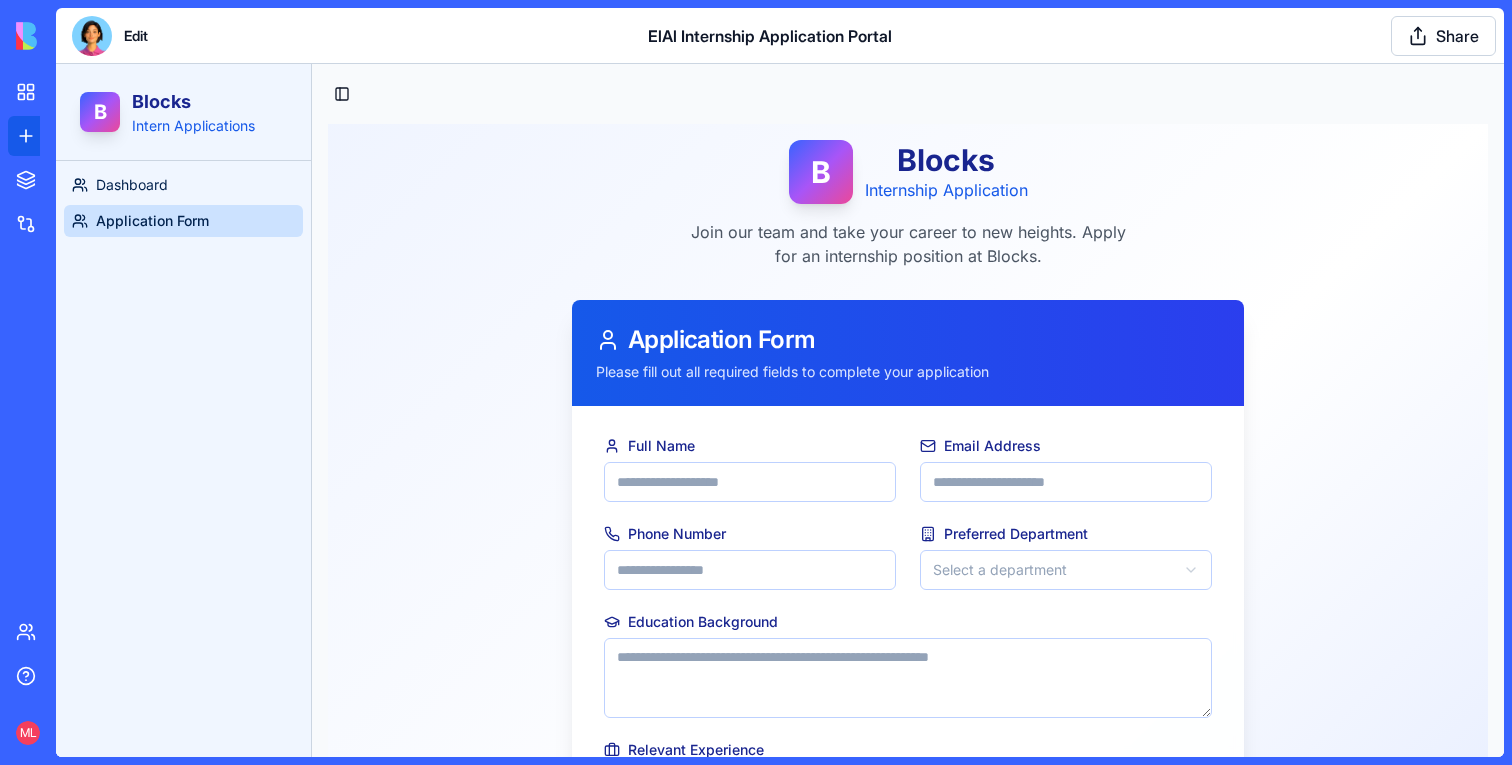 scroll, scrollTop: 0, scrollLeft: 0, axis: both 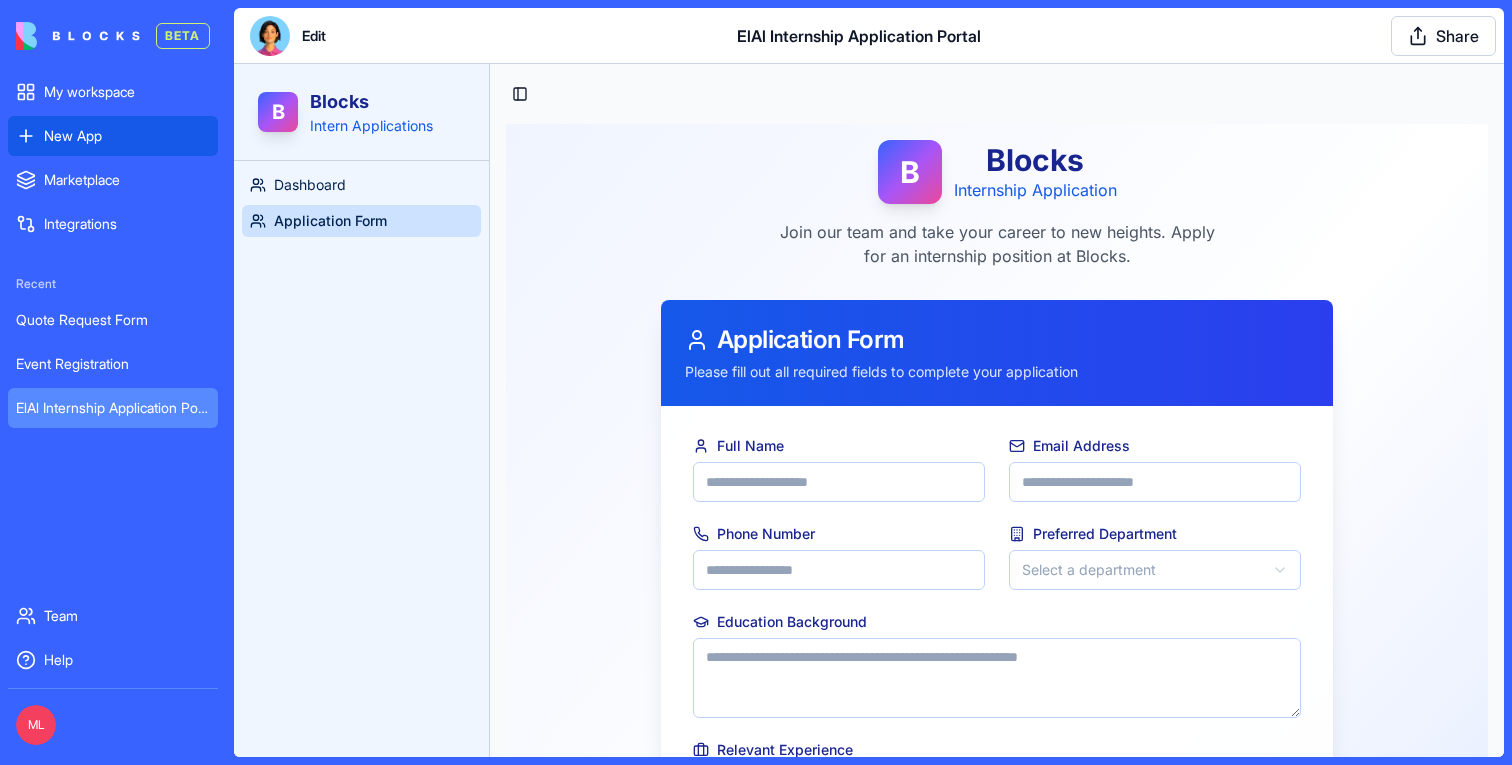 click on "New App" at bounding box center (113, 136) 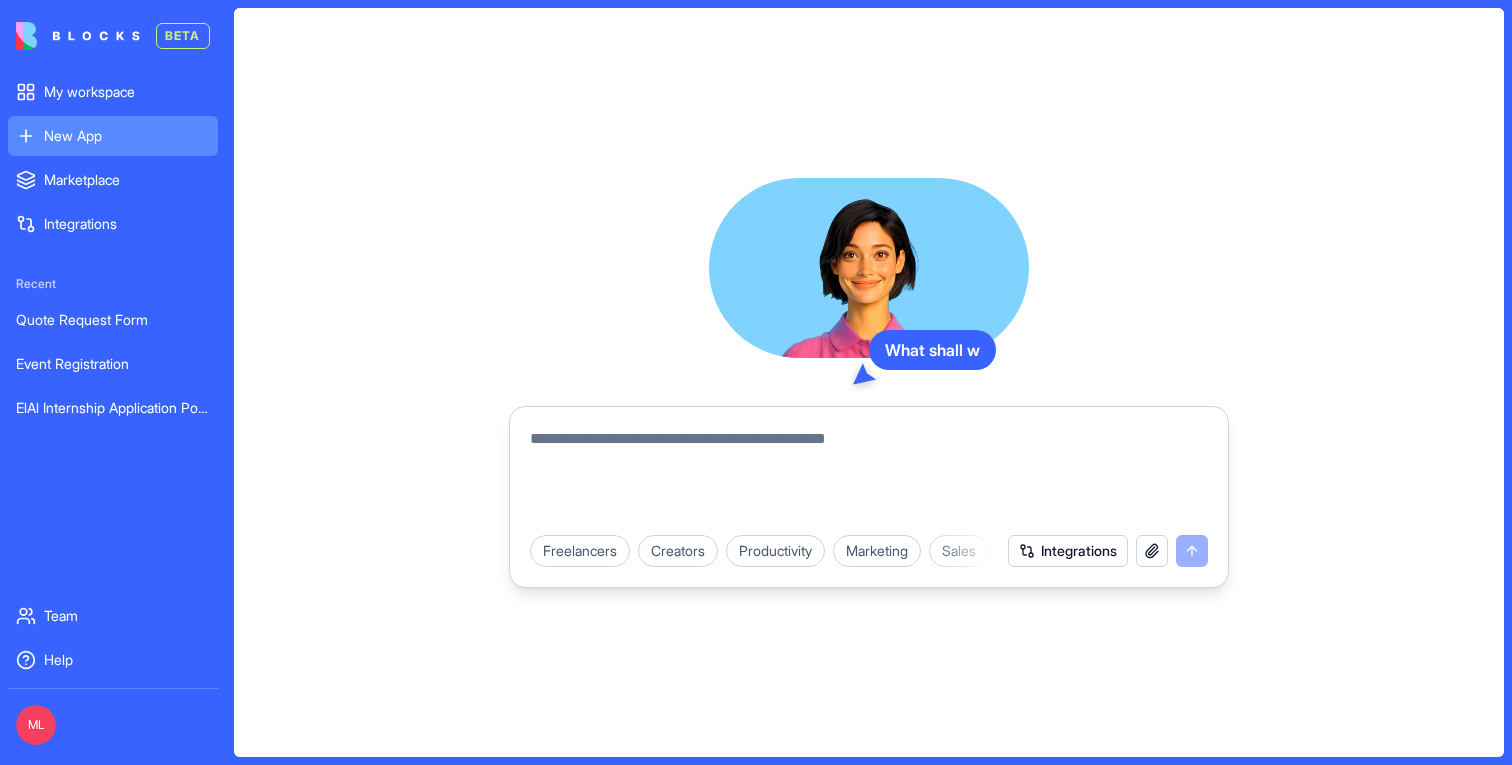 click at bounding box center [869, 475] 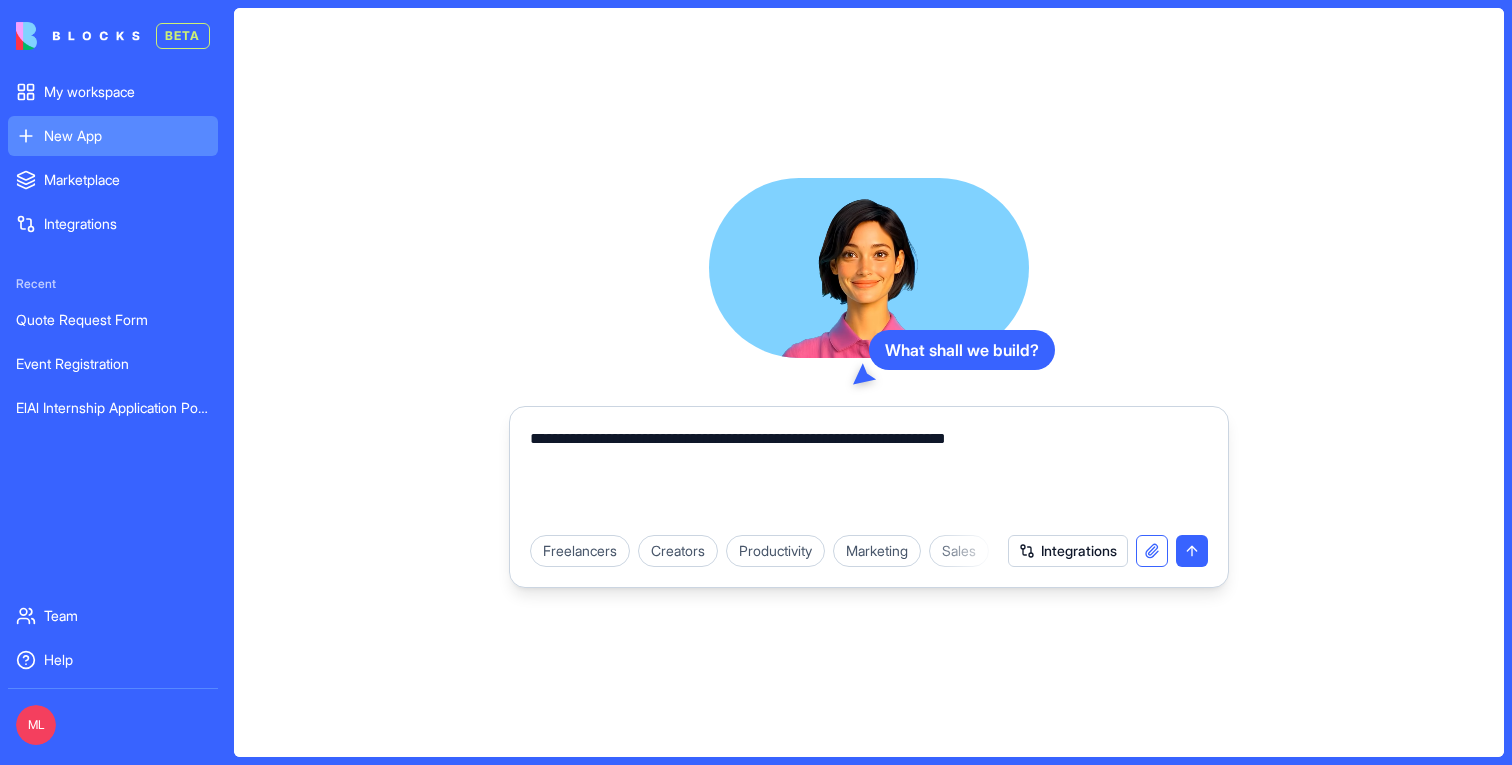type on "**********" 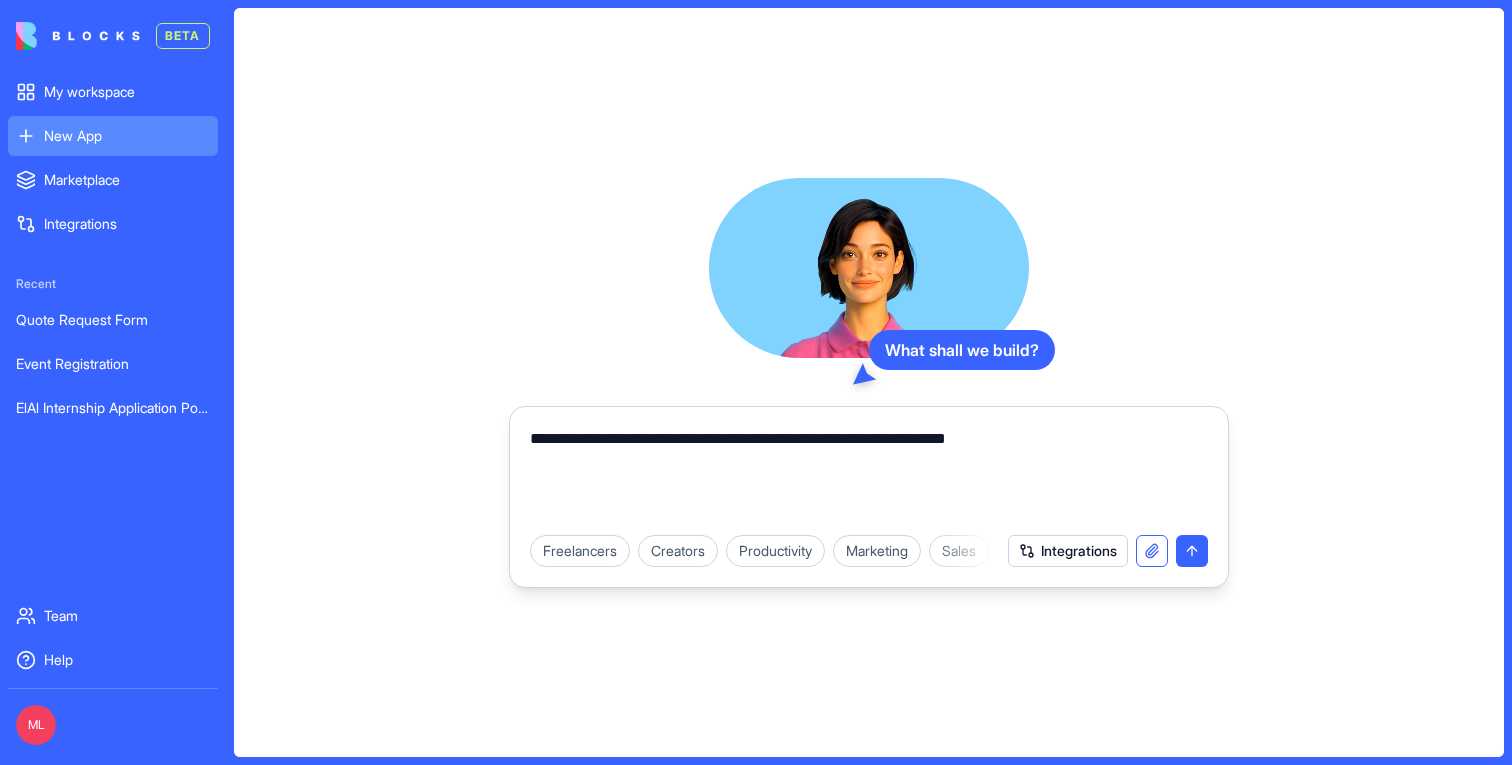 click at bounding box center (1152, 551) 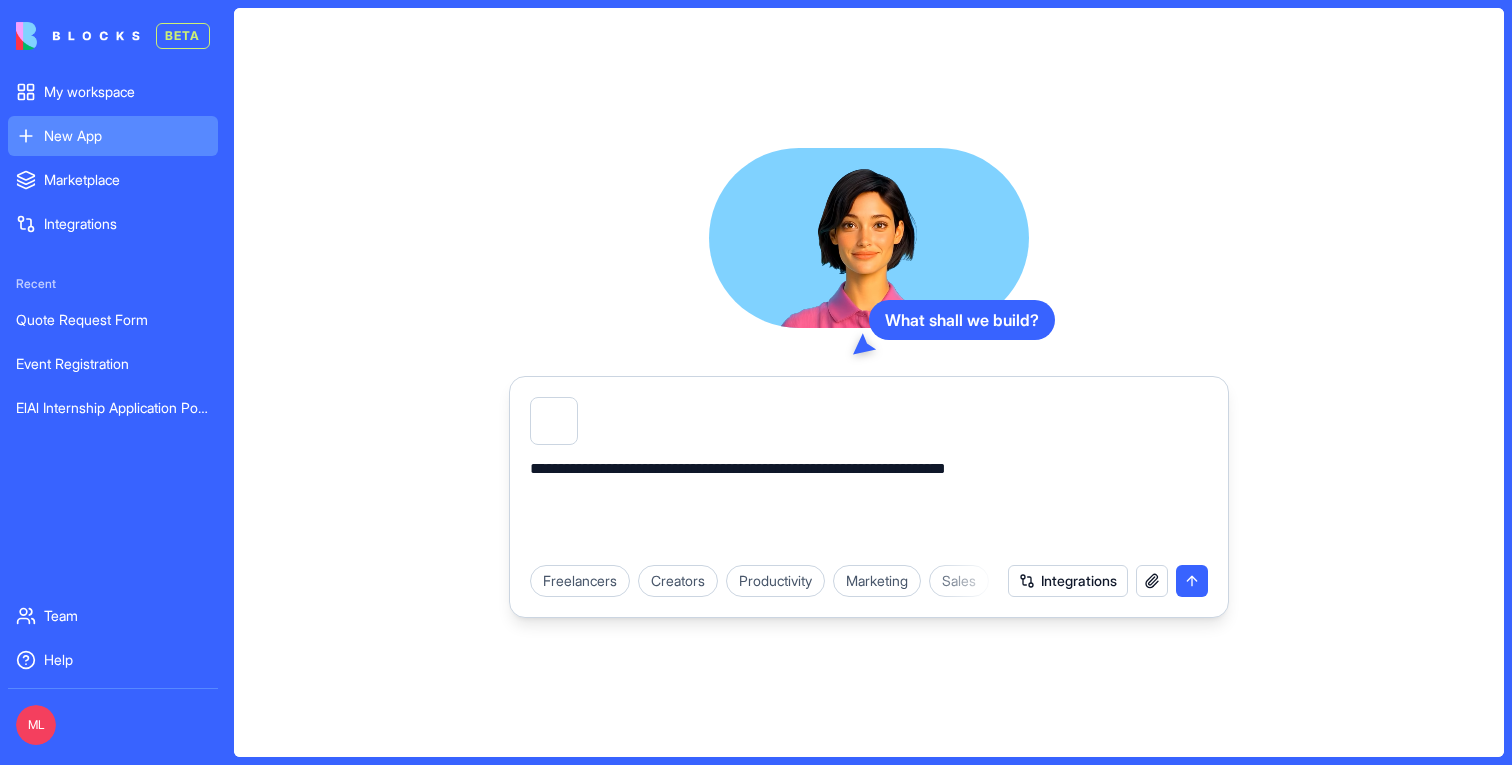 type 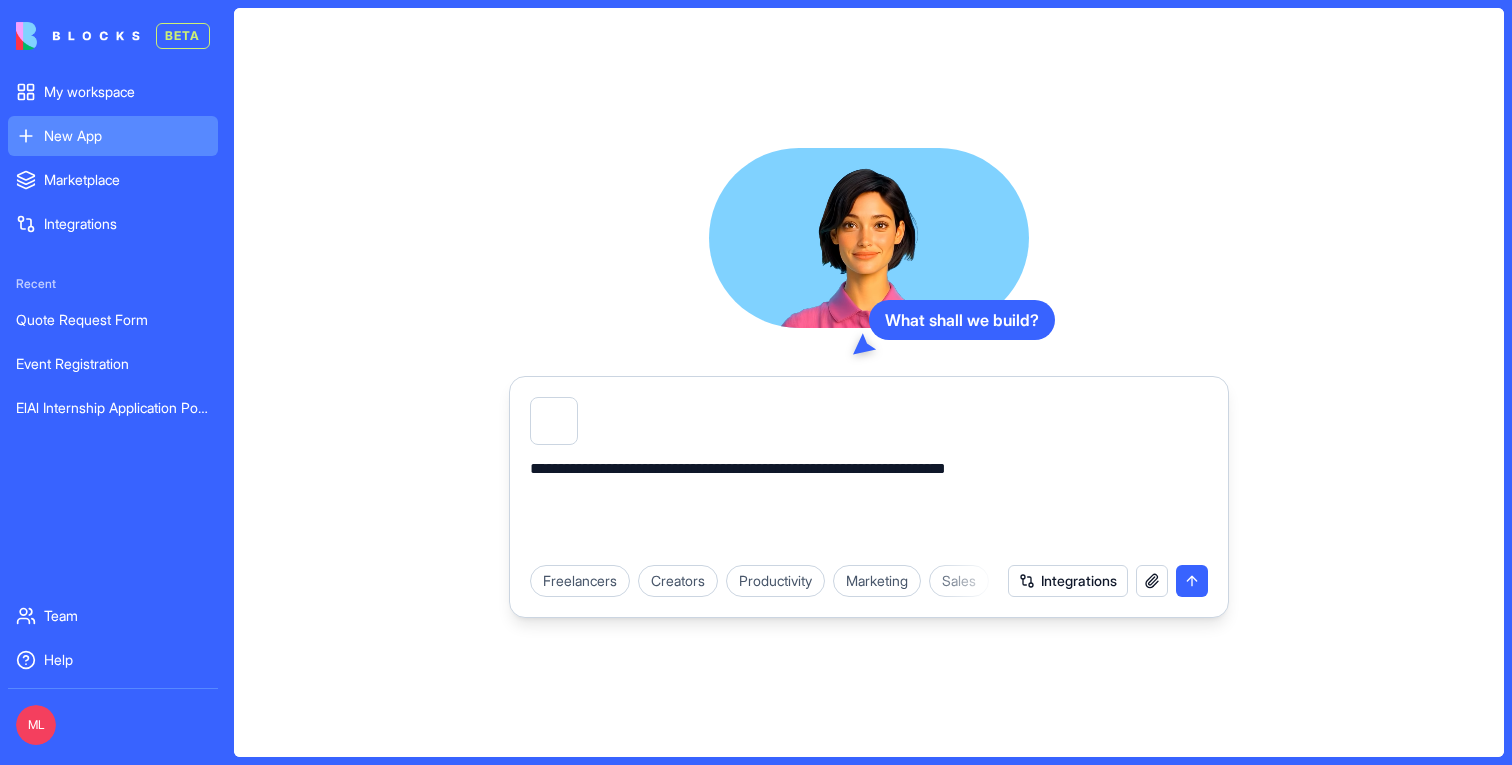 click at bounding box center [1152, 581] 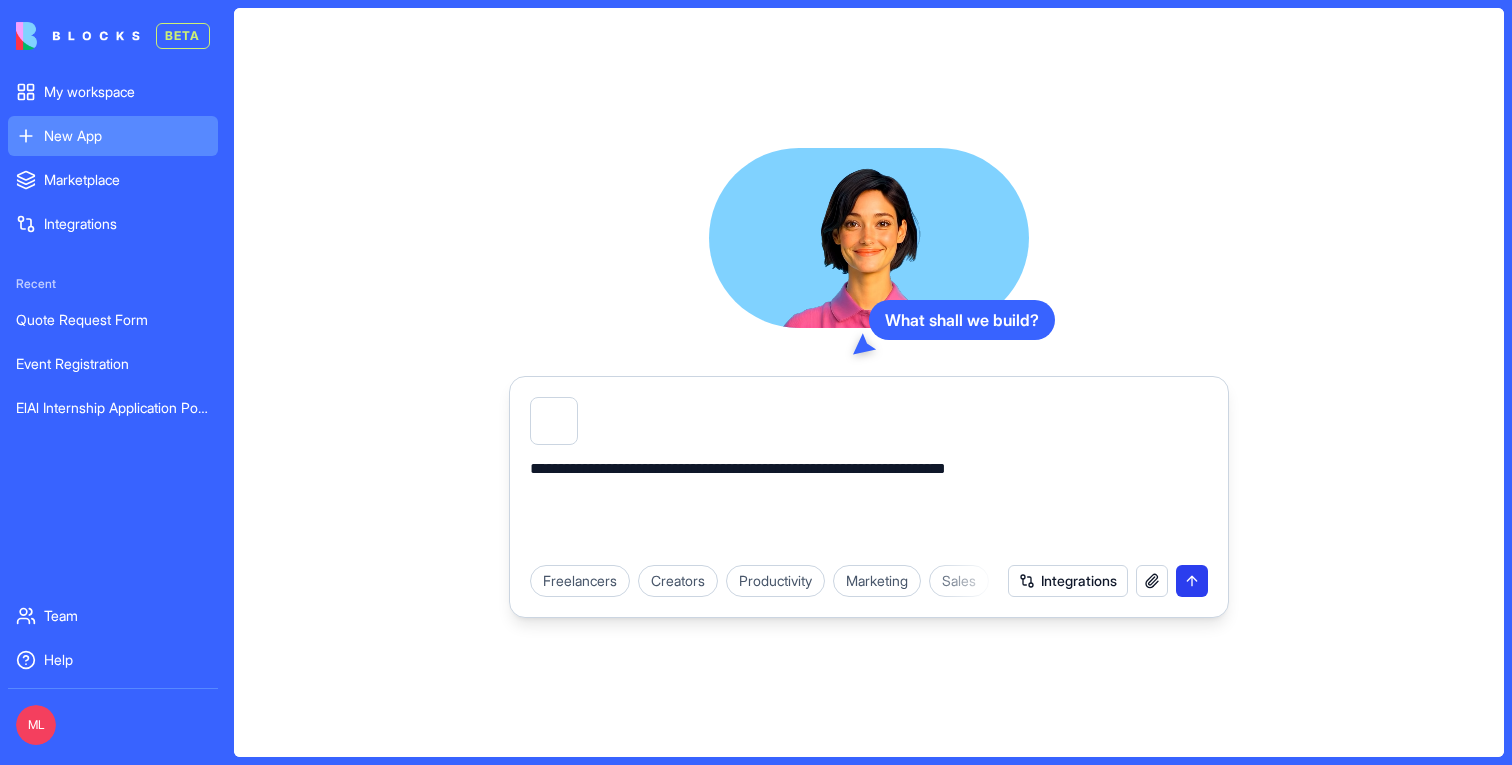 click at bounding box center [1192, 581] 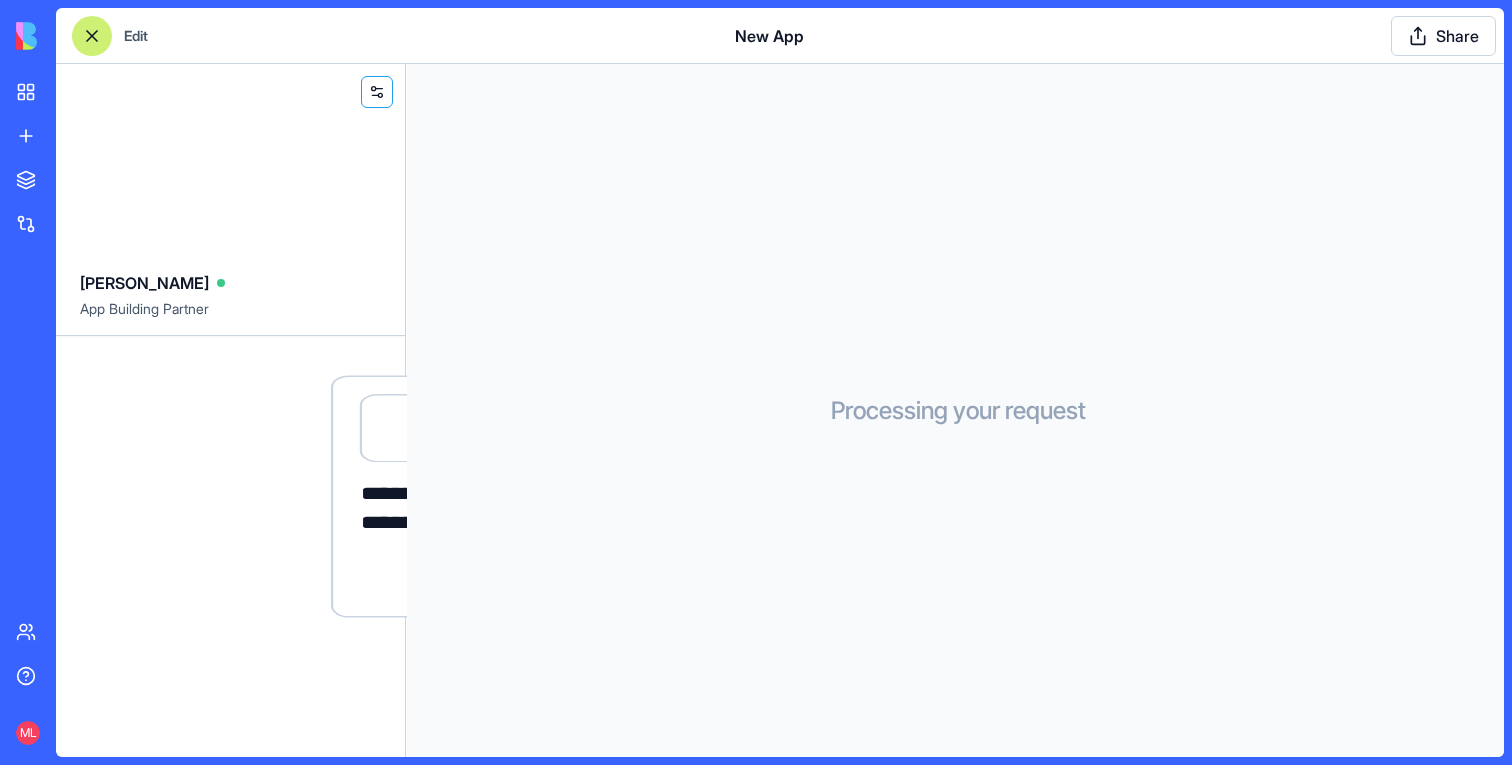 type 